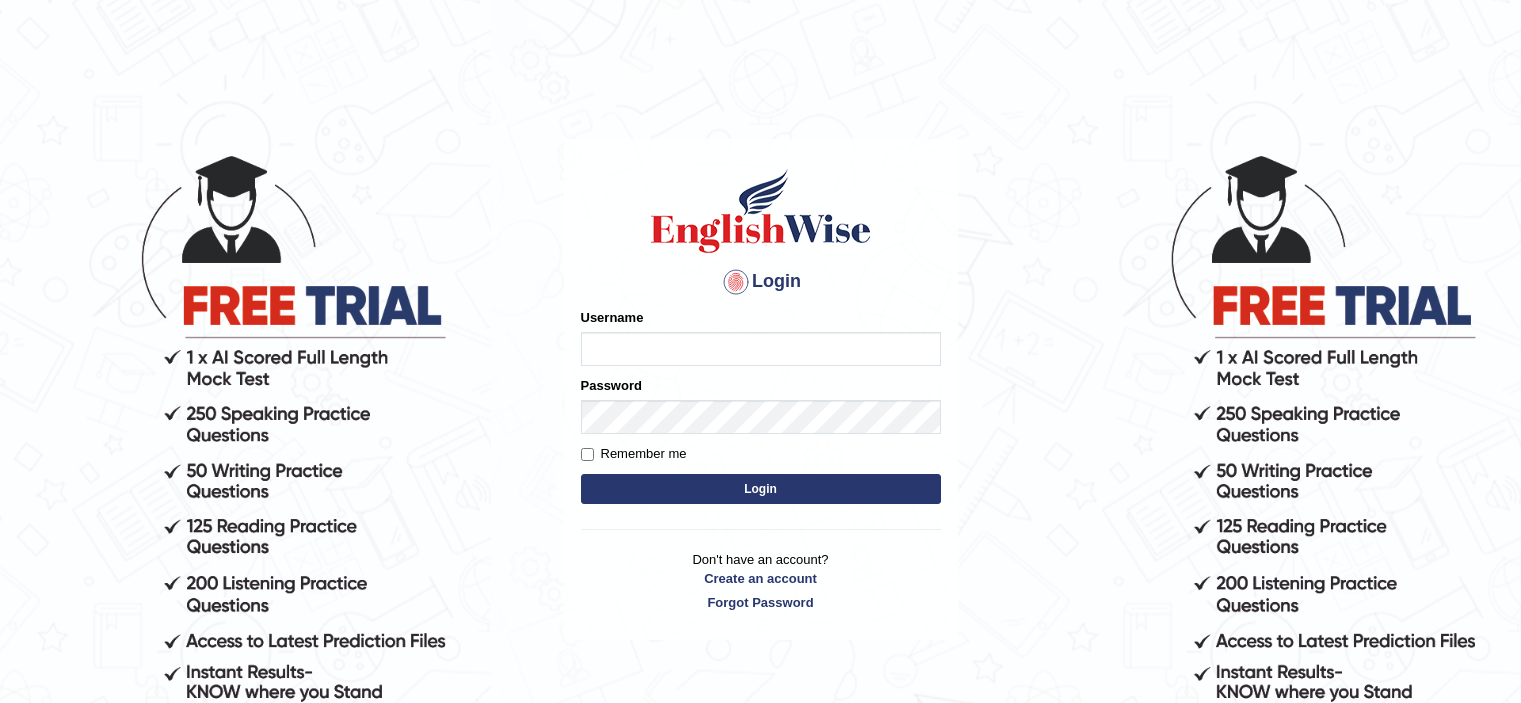 scroll, scrollTop: 0, scrollLeft: 0, axis: both 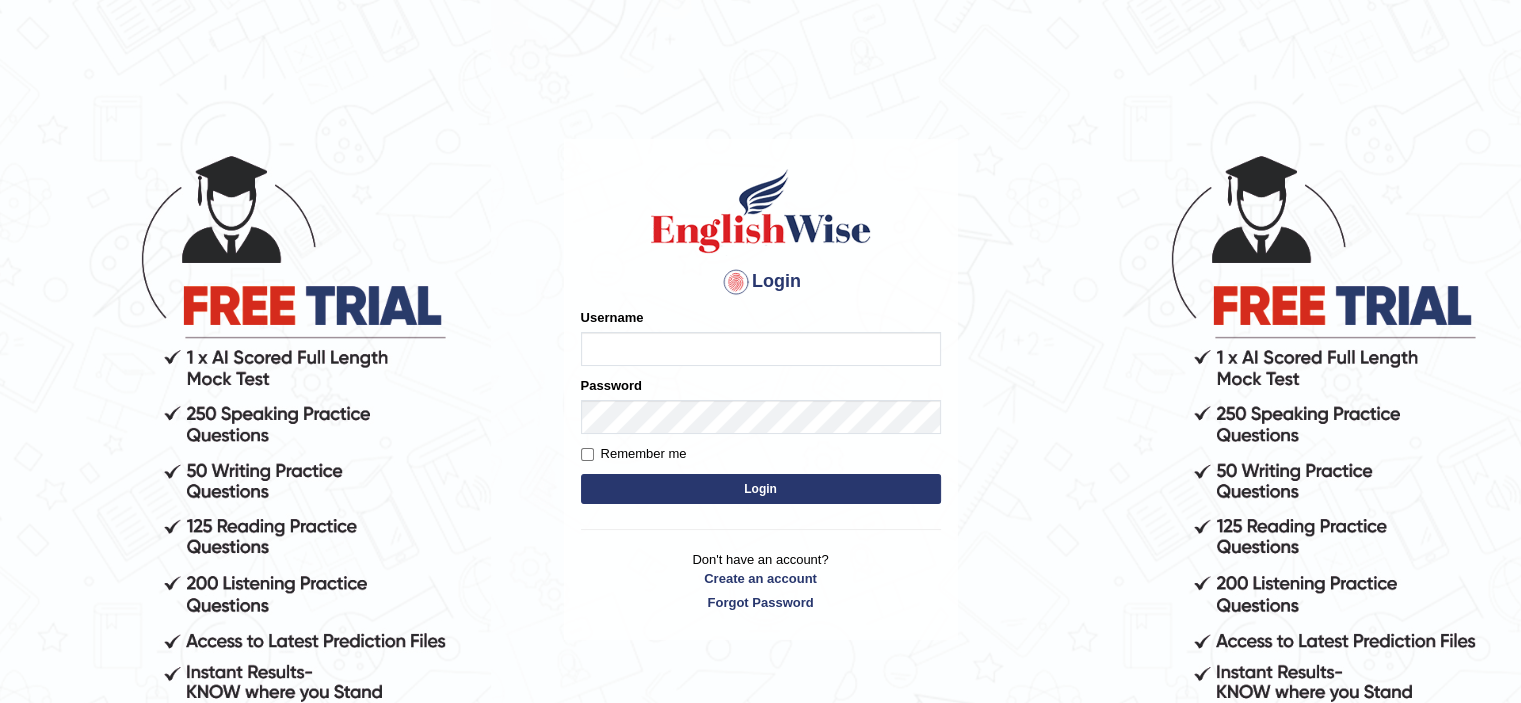 type on "jongsun_parramatta" 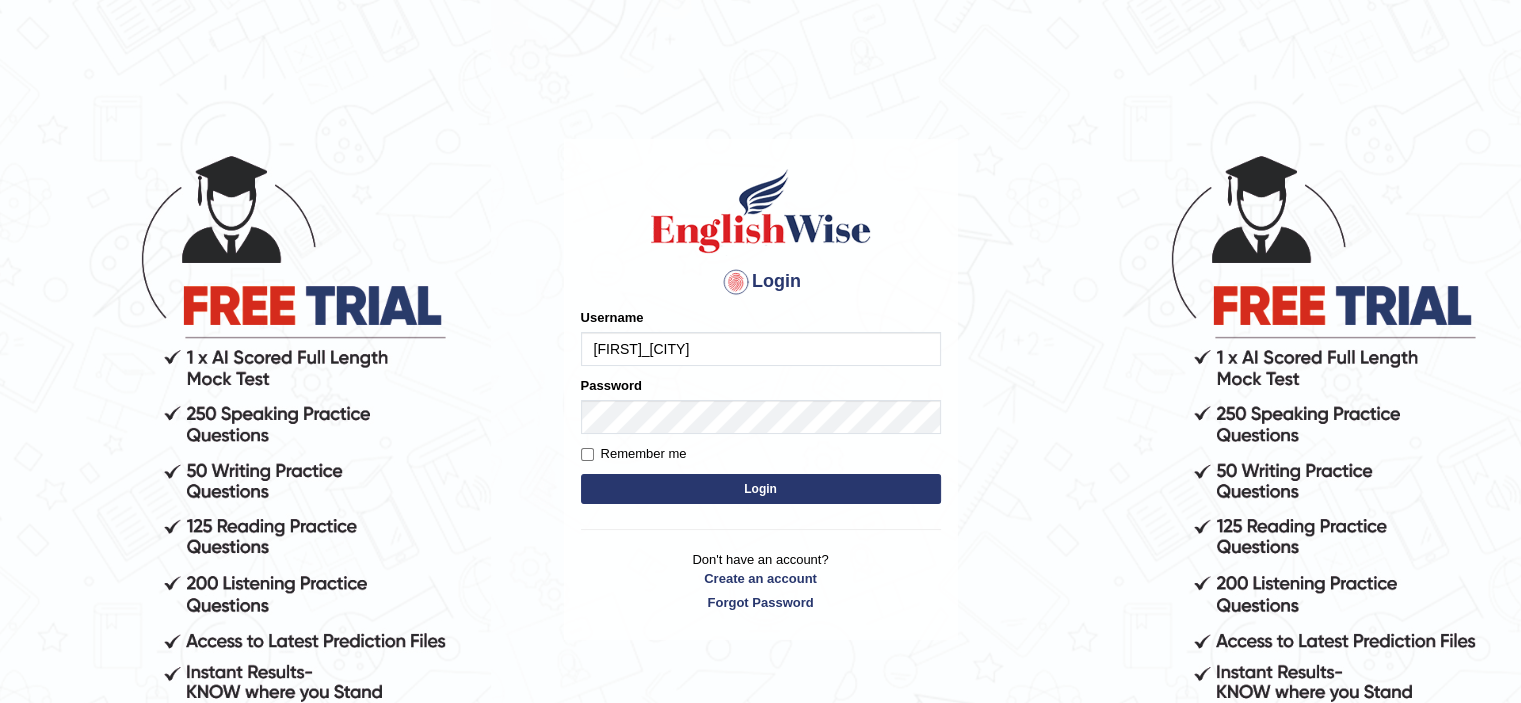 drag, startPoint x: 0, startPoint y: 0, endPoint x: 744, endPoint y: 494, distance: 893.06885 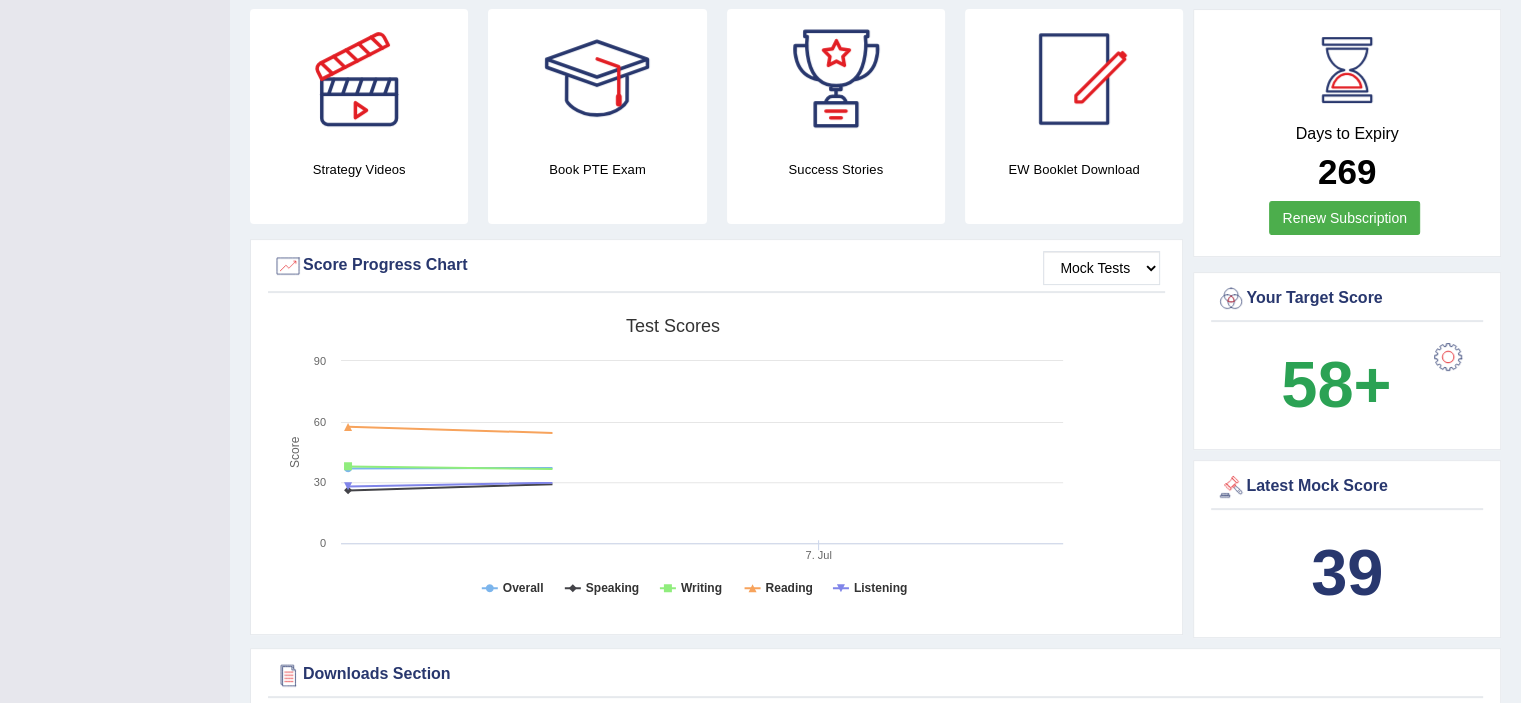 scroll, scrollTop: 0, scrollLeft: 0, axis: both 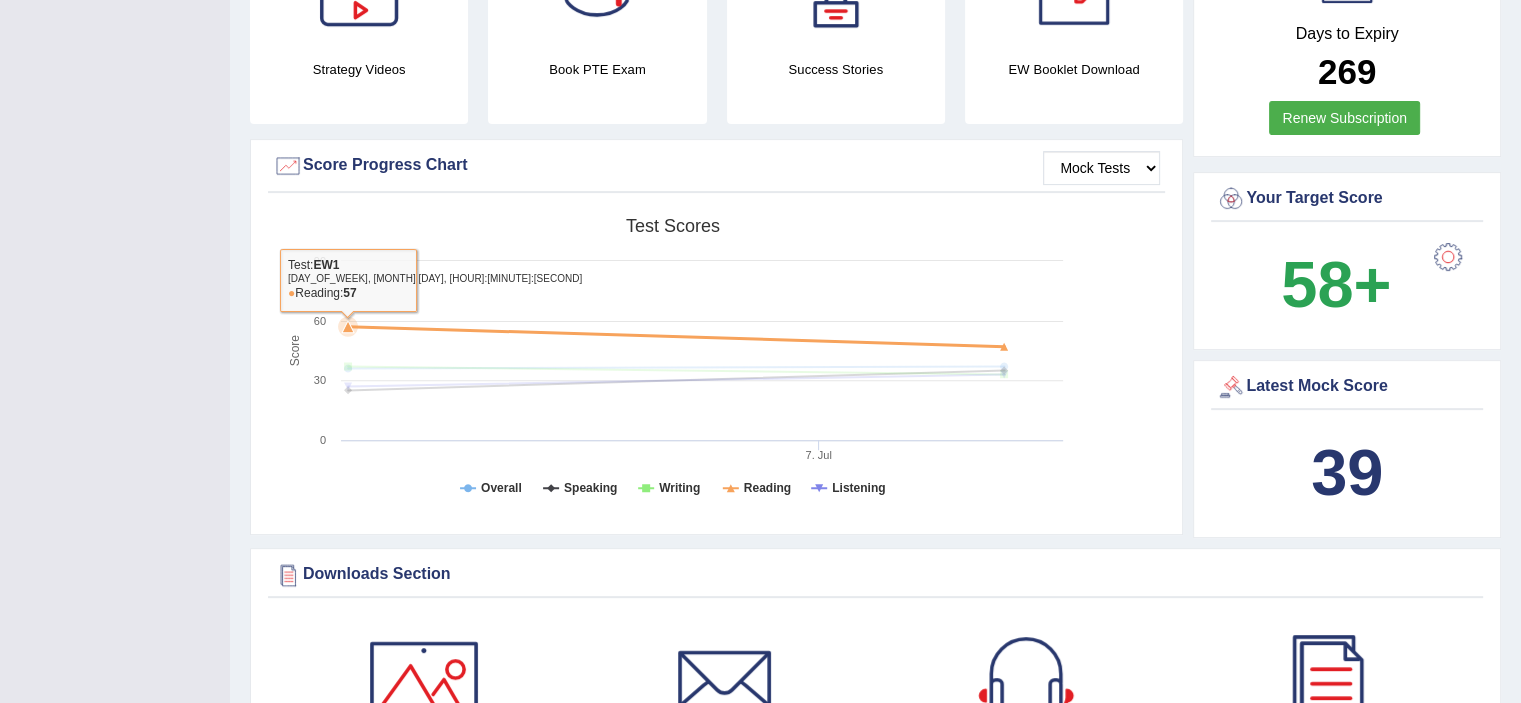click at bounding box center (676, 337) 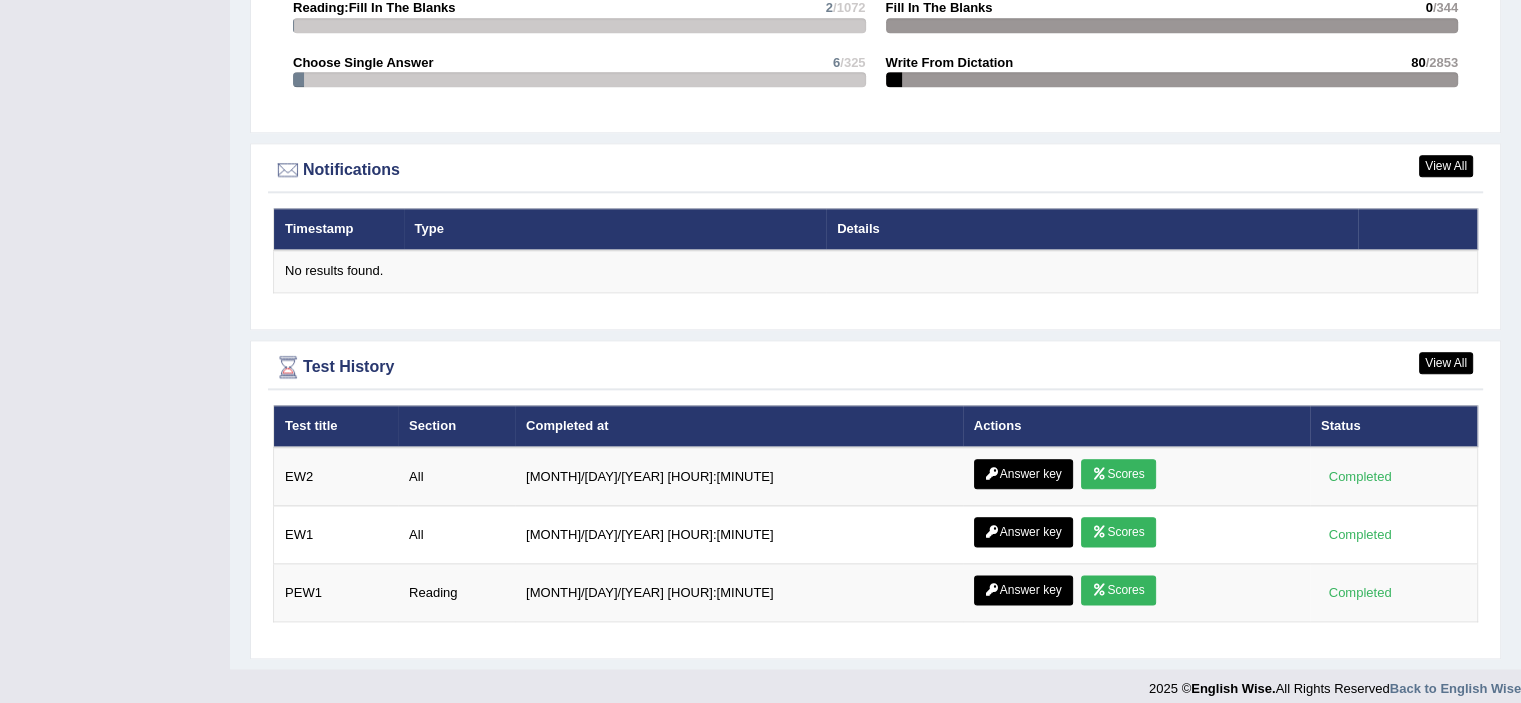 scroll, scrollTop: 2332, scrollLeft: 0, axis: vertical 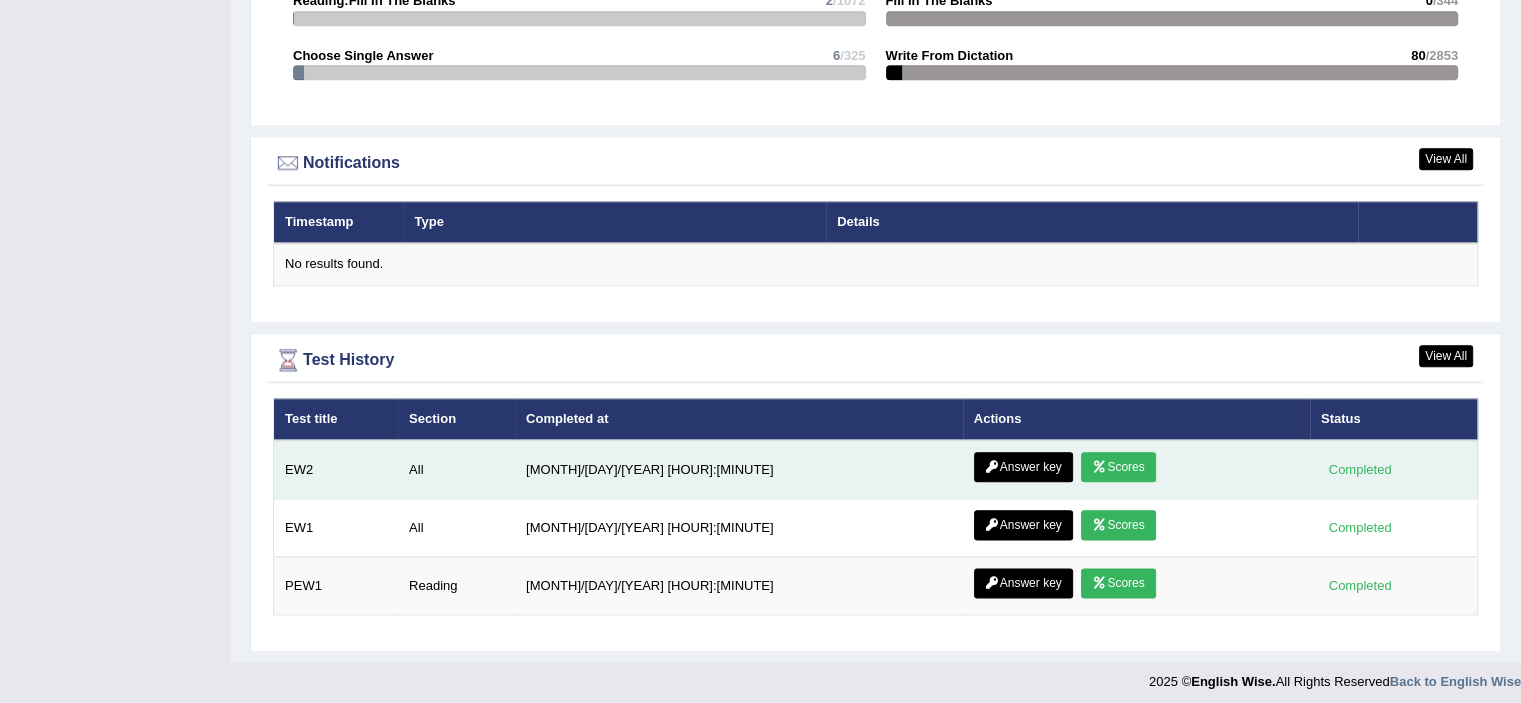 click on "Scores" at bounding box center (1118, 467) 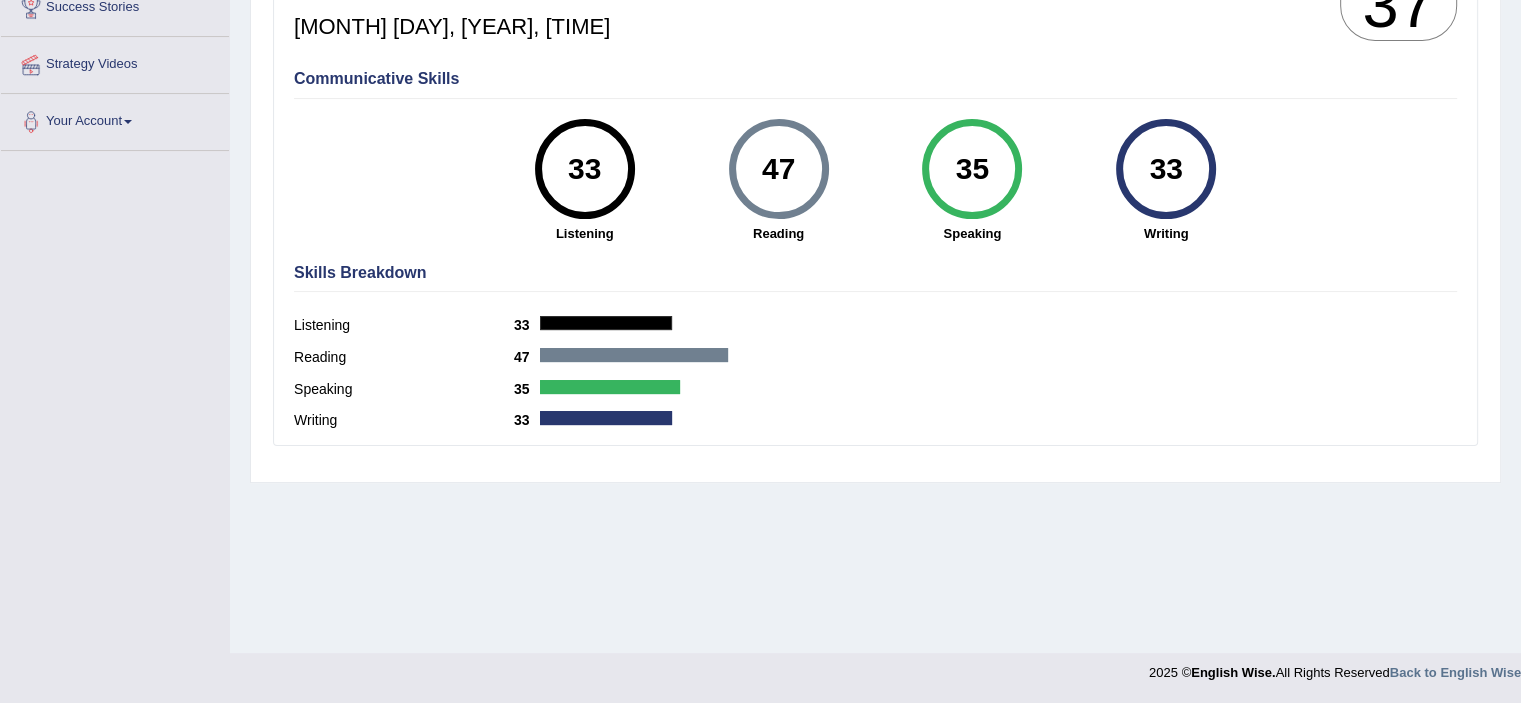 scroll, scrollTop: 0, scrollLeft: 0, axis: both 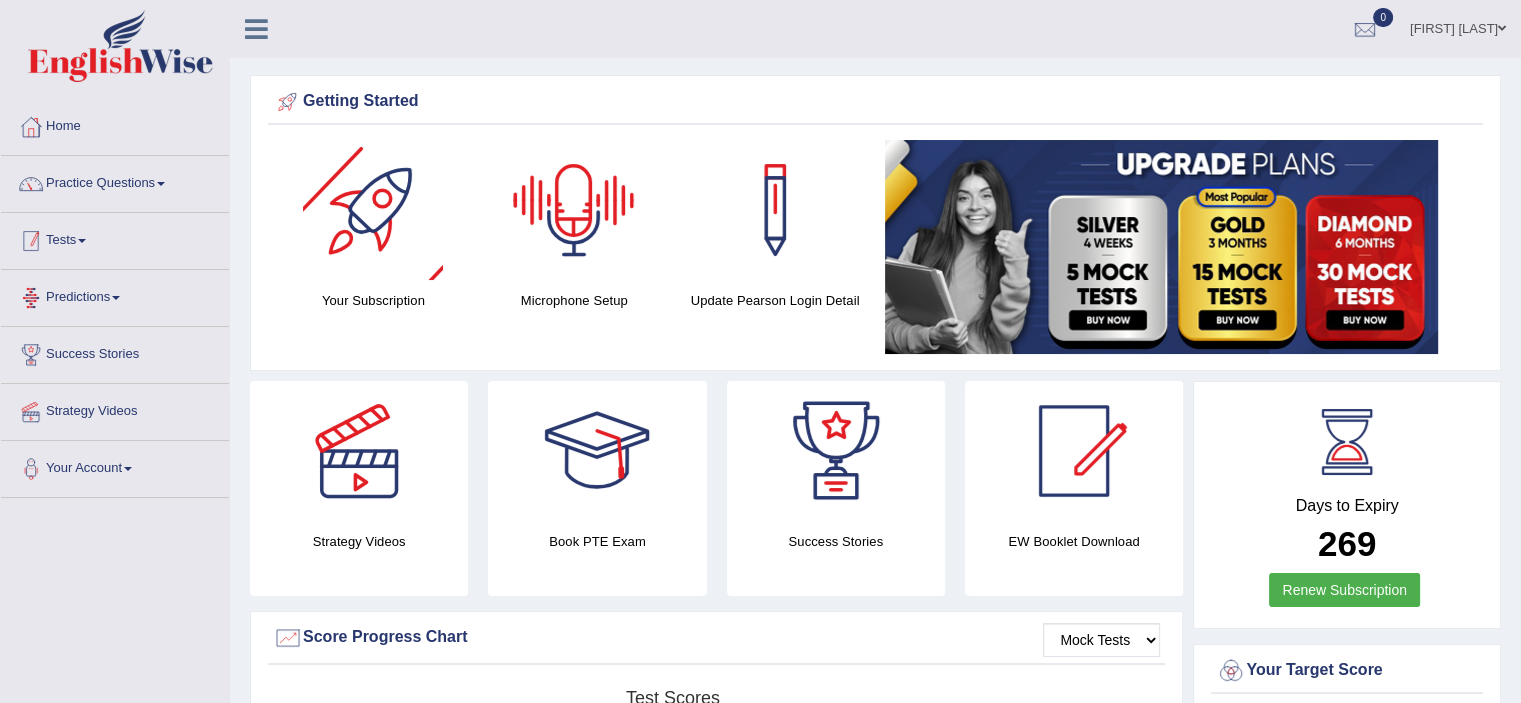 click on "Practice Questions" at bounding box center [115, 181] 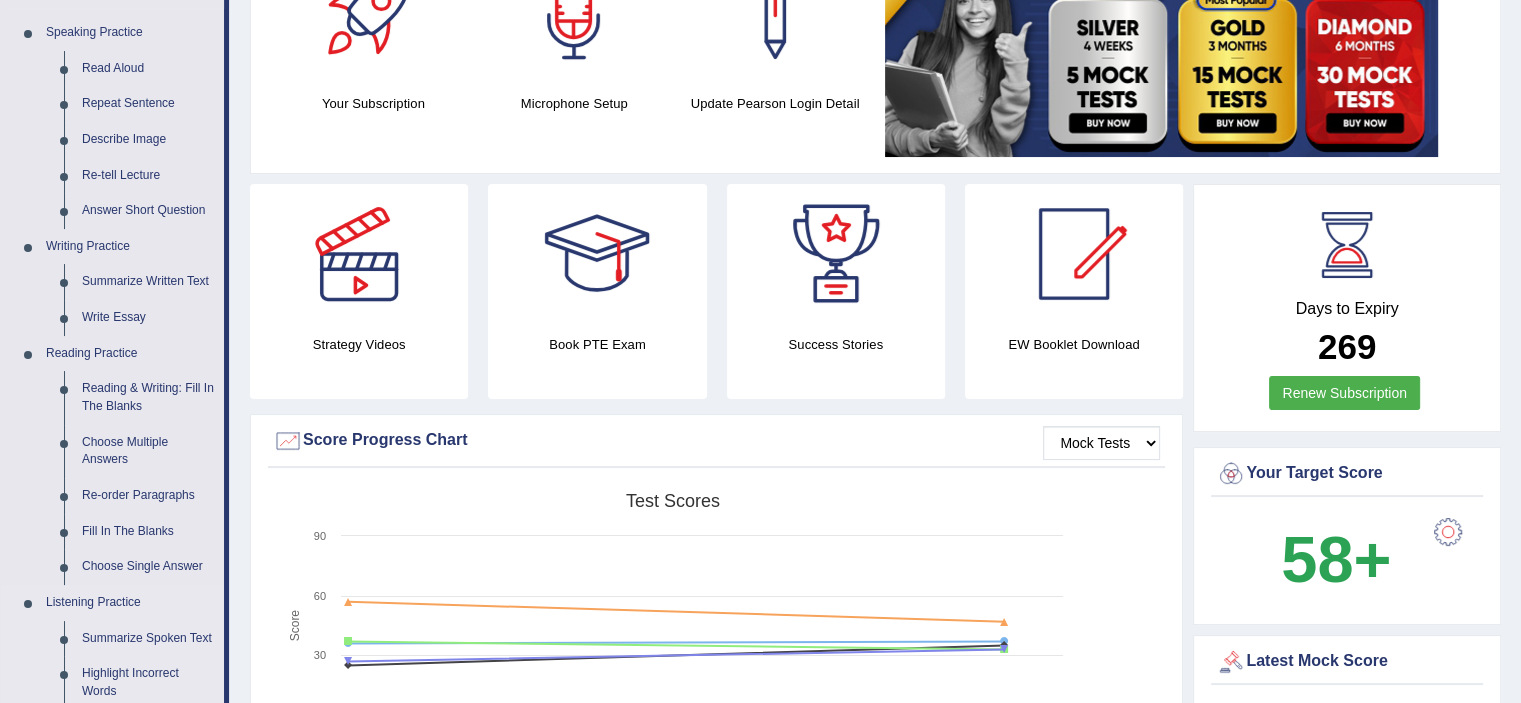 scroll, scrollTop: 400, scrollLeft: 0, axis: vertical 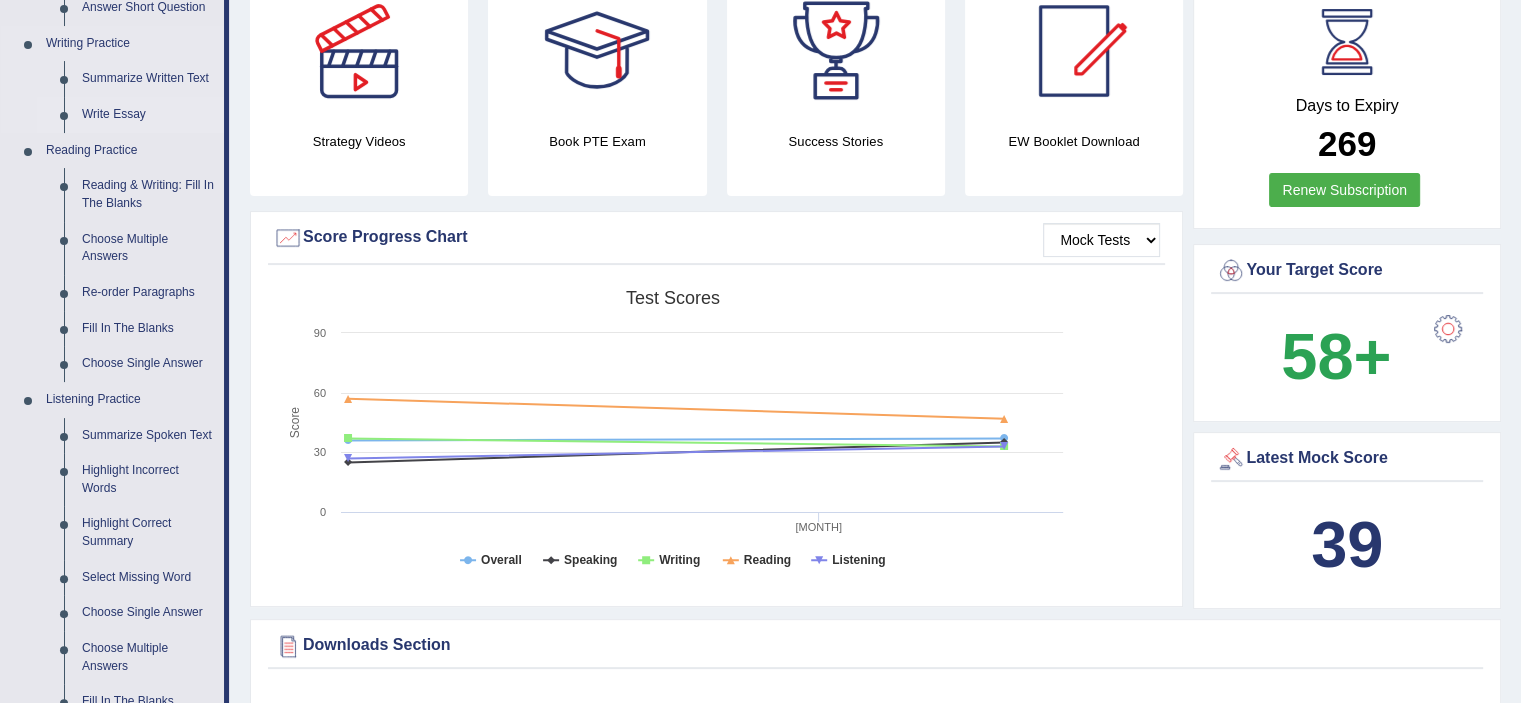 click on "Write Essay" at bounding box center (148, 115) 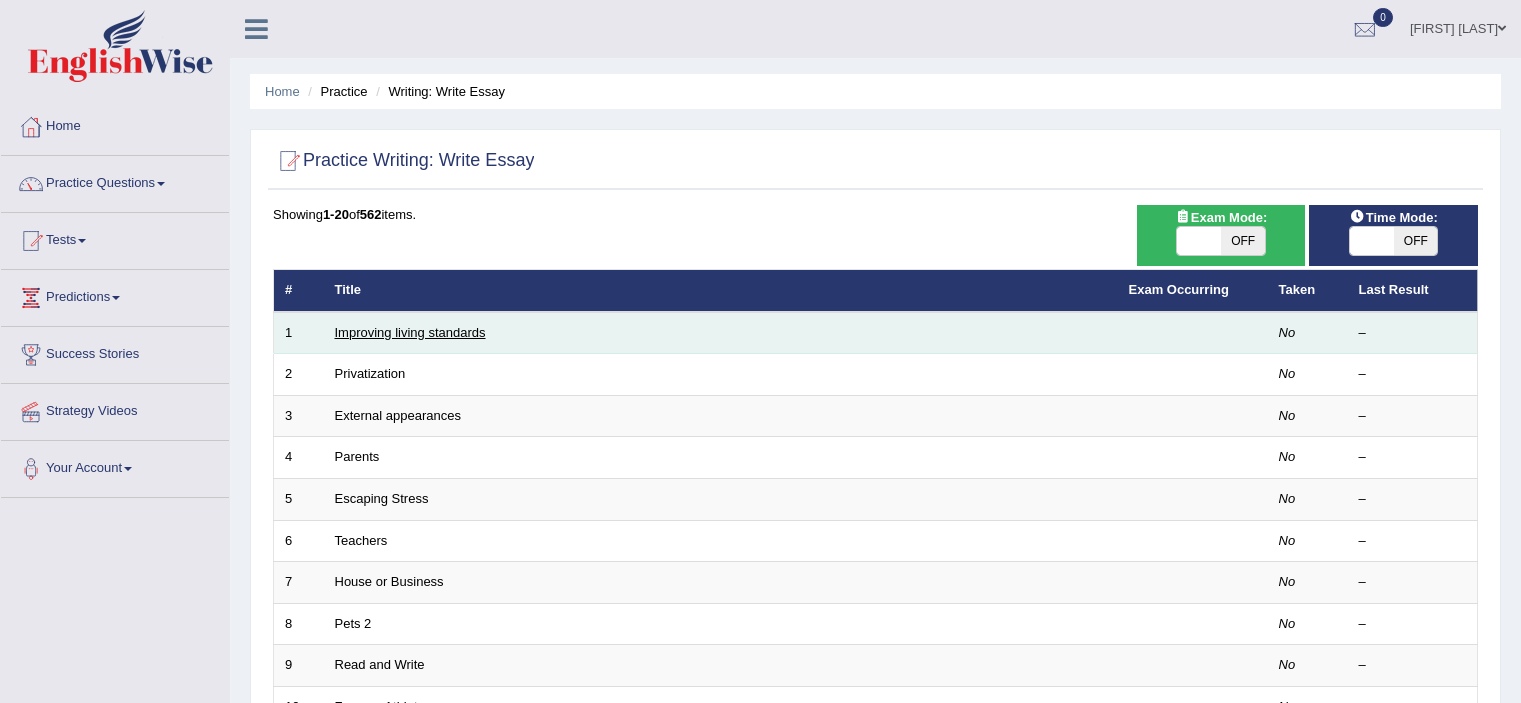 scroll, scrollTop: 0, scrollLeft: 0, axis: both 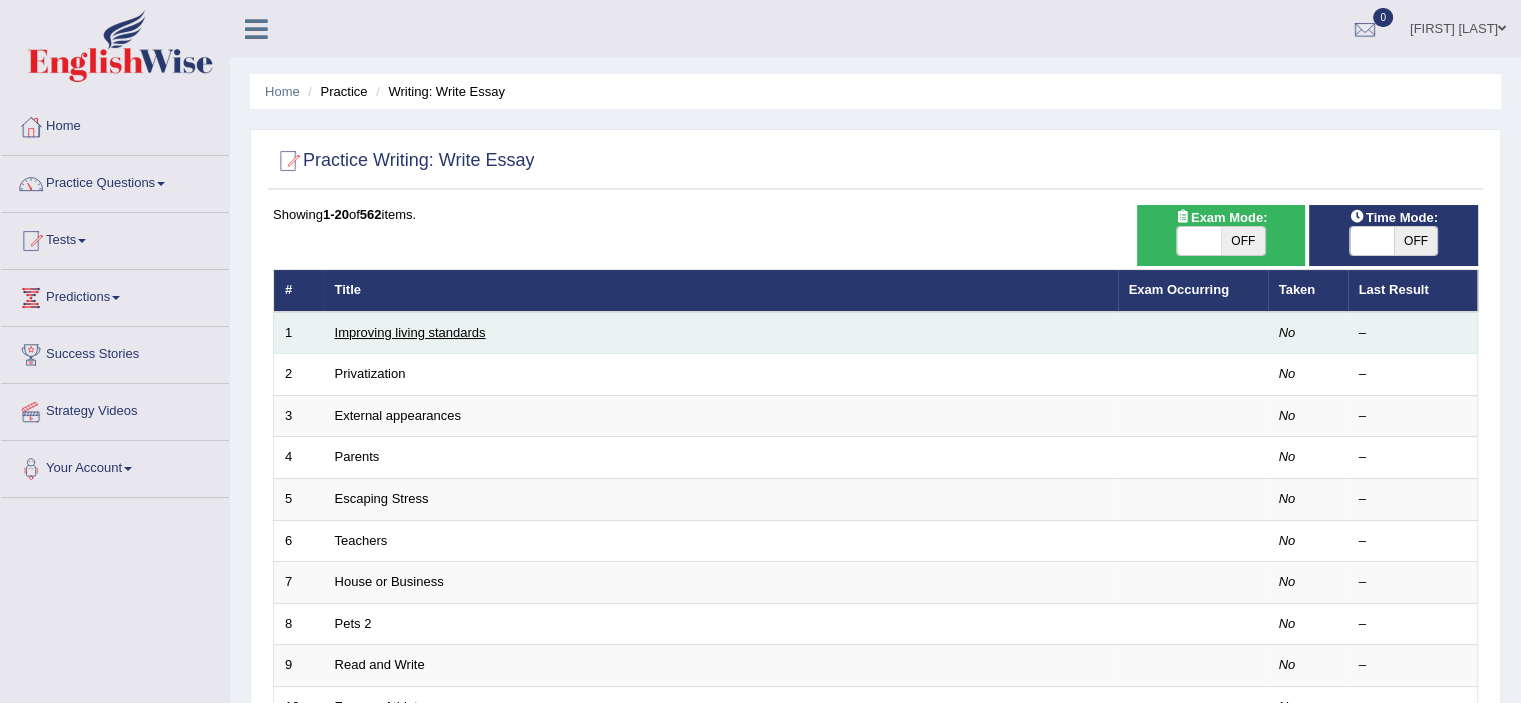 click on "Improving living standards" at bounding box center [721, 333] 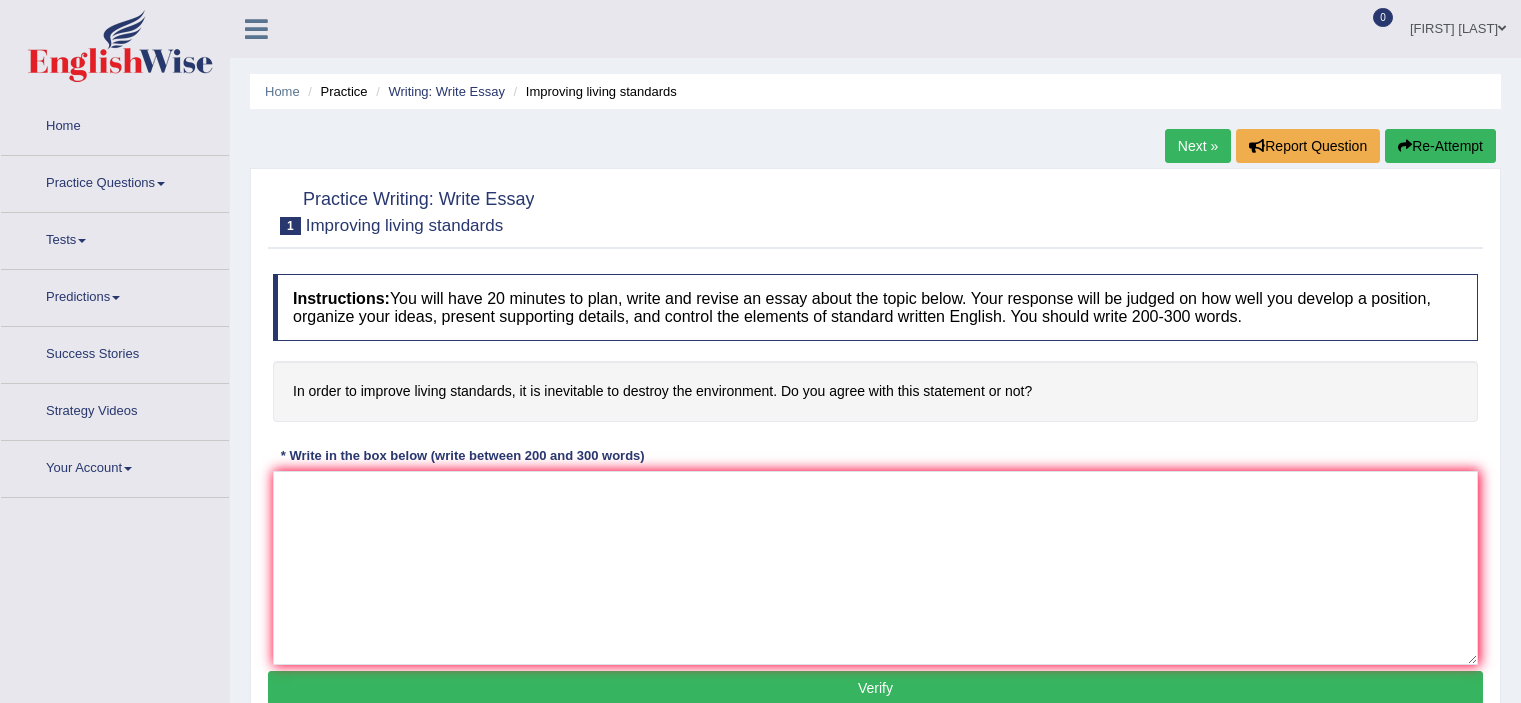 scroll, scrollTop: 0, scrollLeft: 0, axis: both 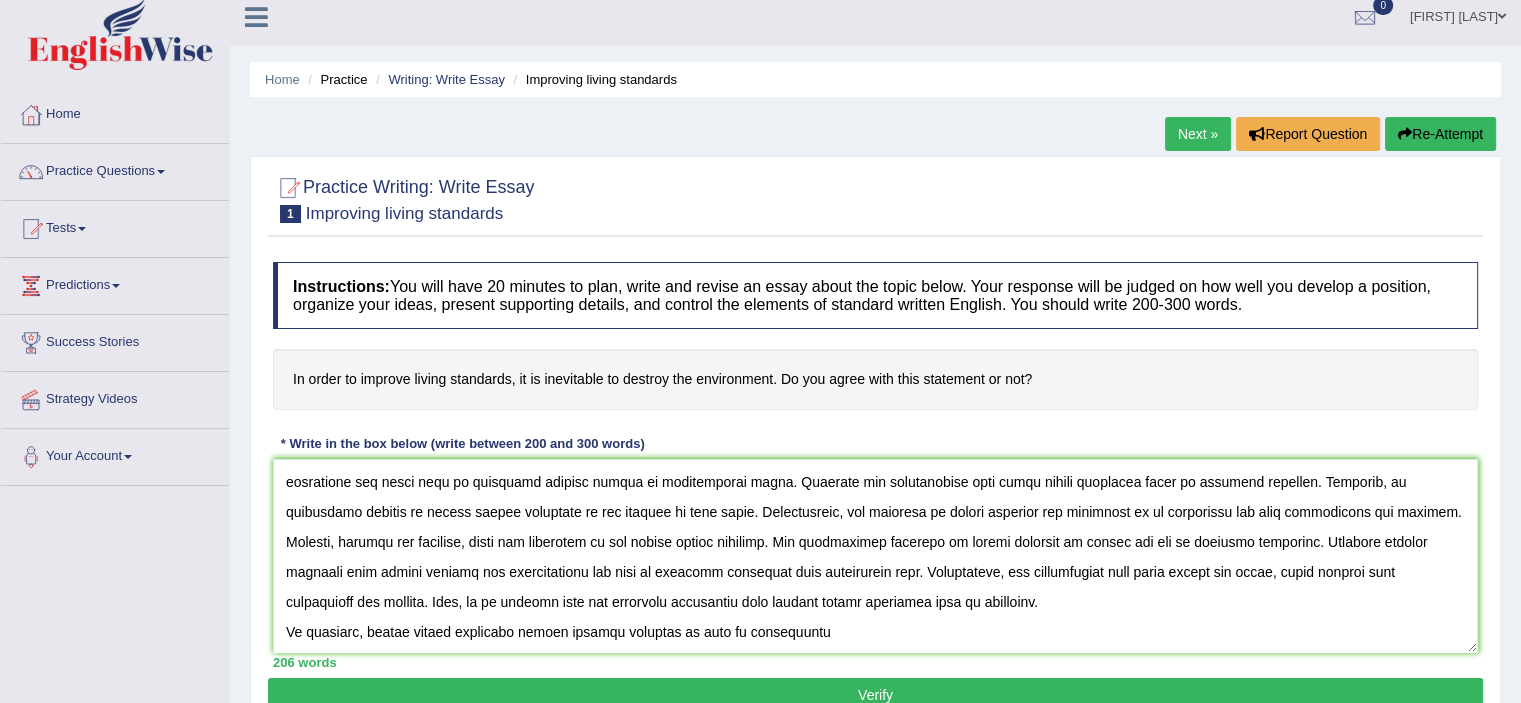 type on "The increasing influence of improve living standards on our lives has ignited numerous discussion. This is particularly significant due to its impact on environmental.In this essay,I will examine the problems and solutions and their implications for society.
One of major problem of improve living standards is when someone wants to changes their living house will made a lots of rubbsh. This is further supported by the fact that when the renovation the house lots of recycling program failed in construction sites. Research has demonstrated that higer living standards leads to disposal problems. Moreover, an additional problem of higher living standards it its ability to make noisy. Consequently, the problems of living standars are essential to be considered for both individuals and society.
However, despite the problems, there are solutions to the higher living standars. One significant solution of living standars is change the law of disposal procedure. Numerous studies indicate that higher destroy the envir..." 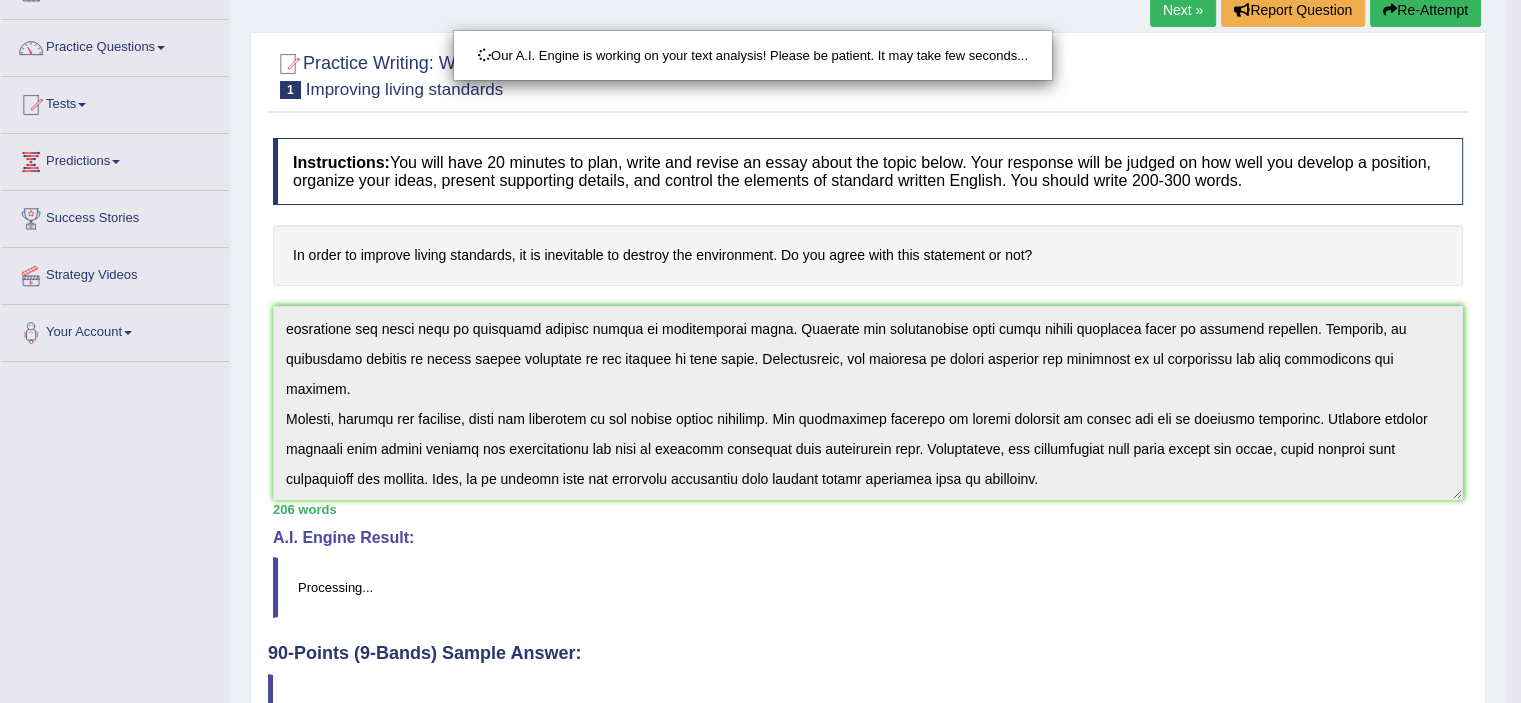 scroll, scrollTop: 347, scrollLeft: 0, axis: vertical 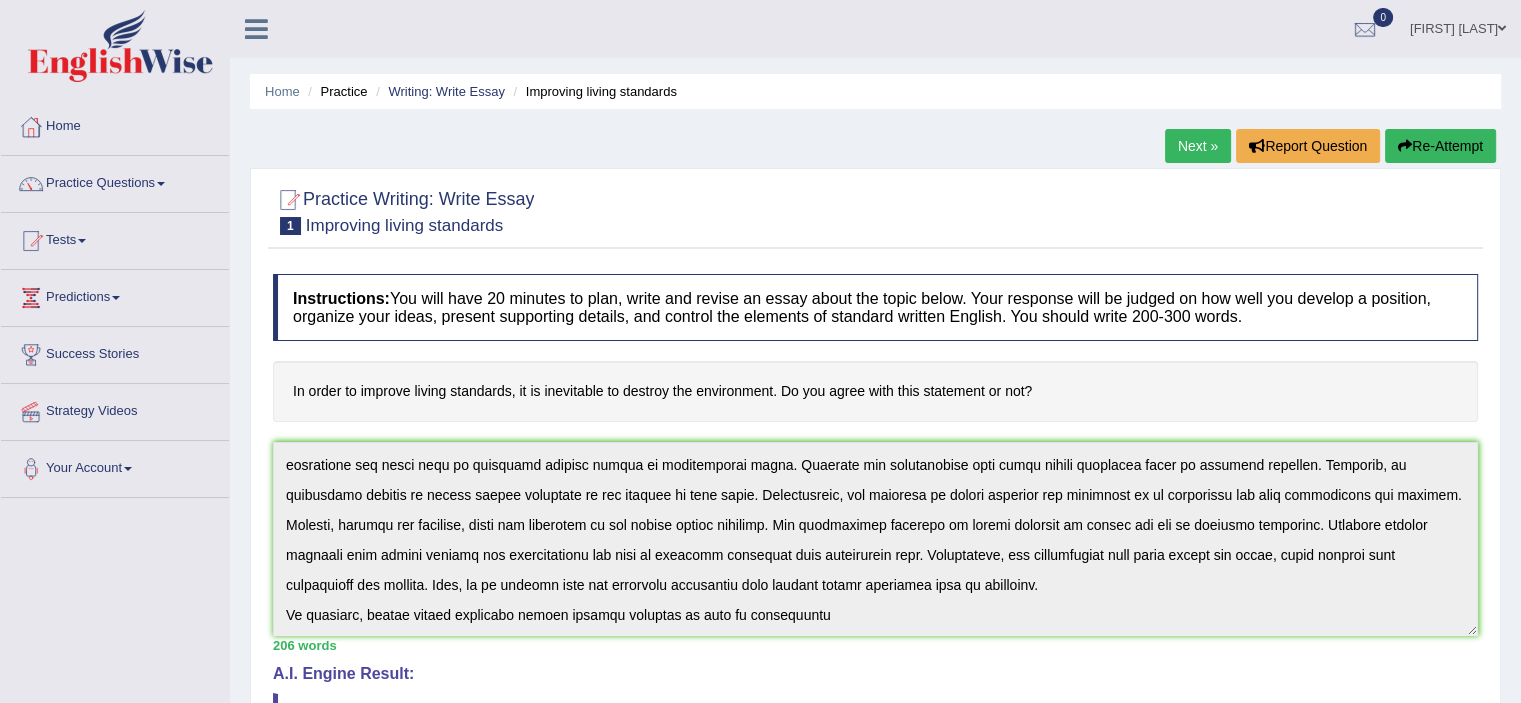 click on "Next »" at bounding box center (1198, 146) 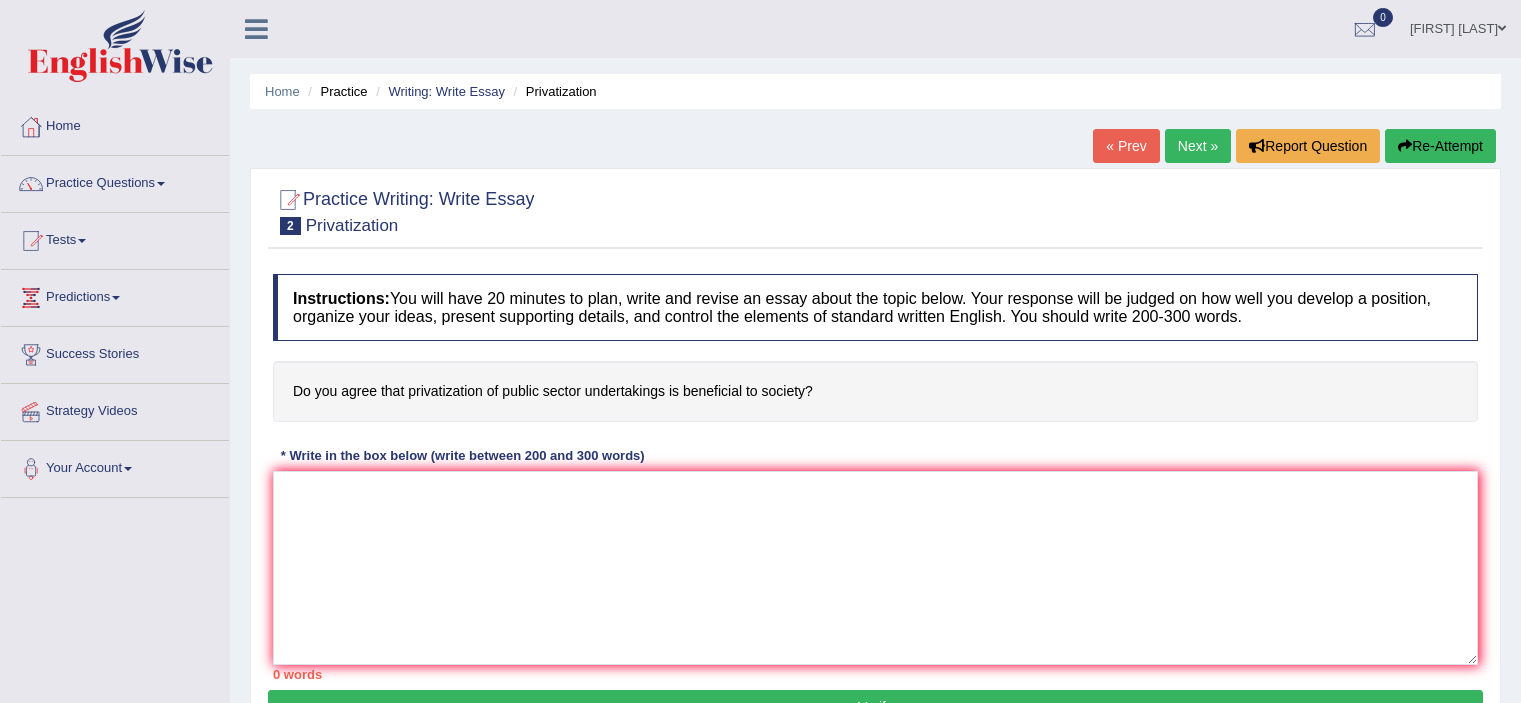 scroll, scrollTop: 0, scrollLeft: 0, axis: both 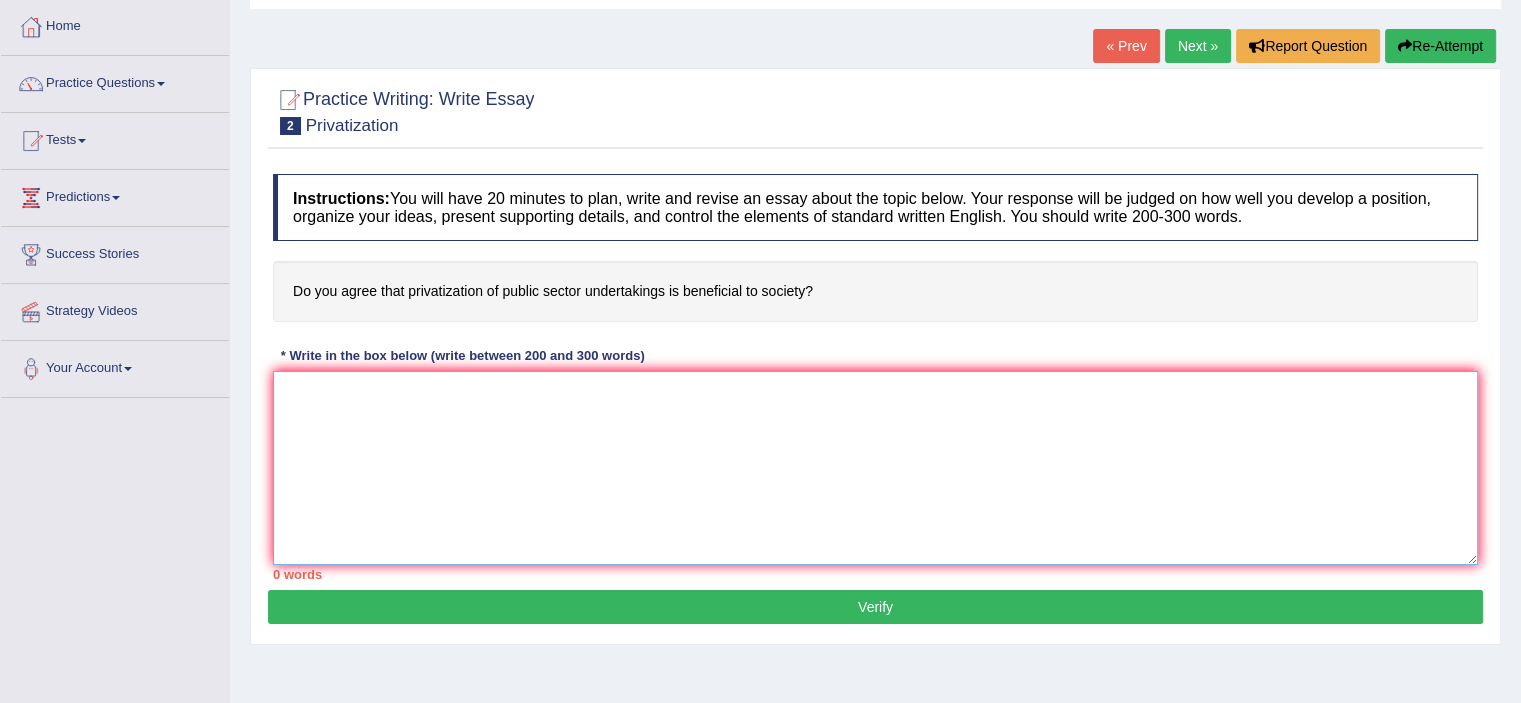 click at bounding box center (875, 468) 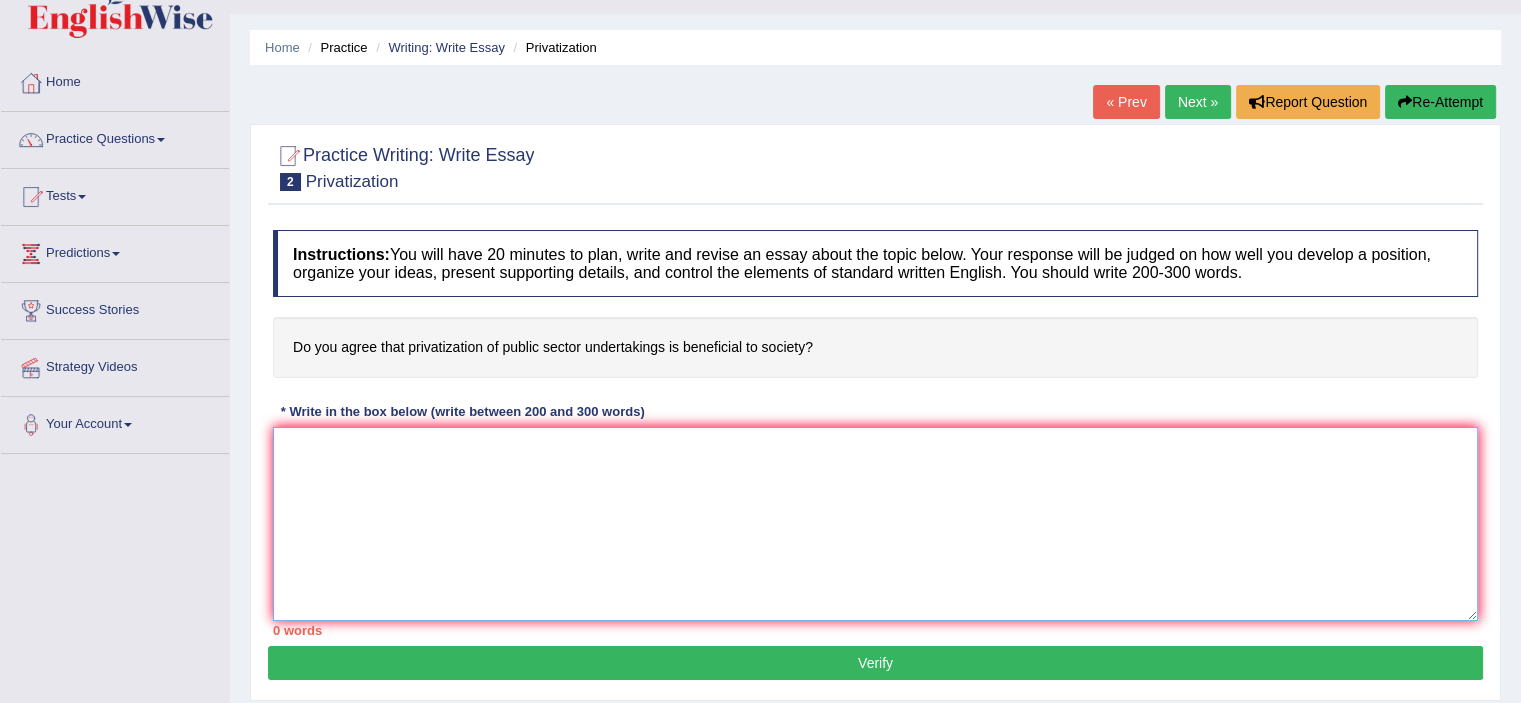 scroll, scrollTop: 0, scrollLeft: 0, axis: both 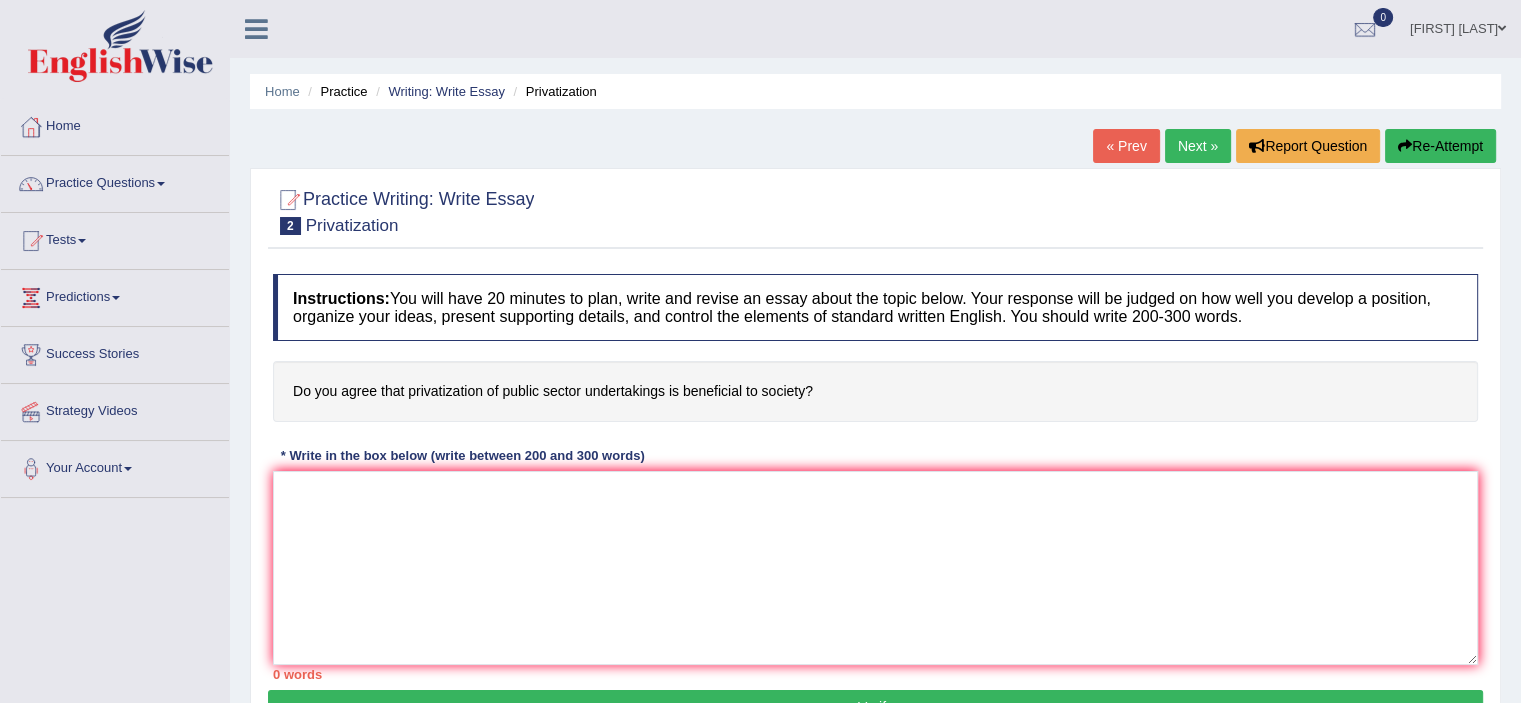 click on "Next »" at bounding box center (1198, 146) 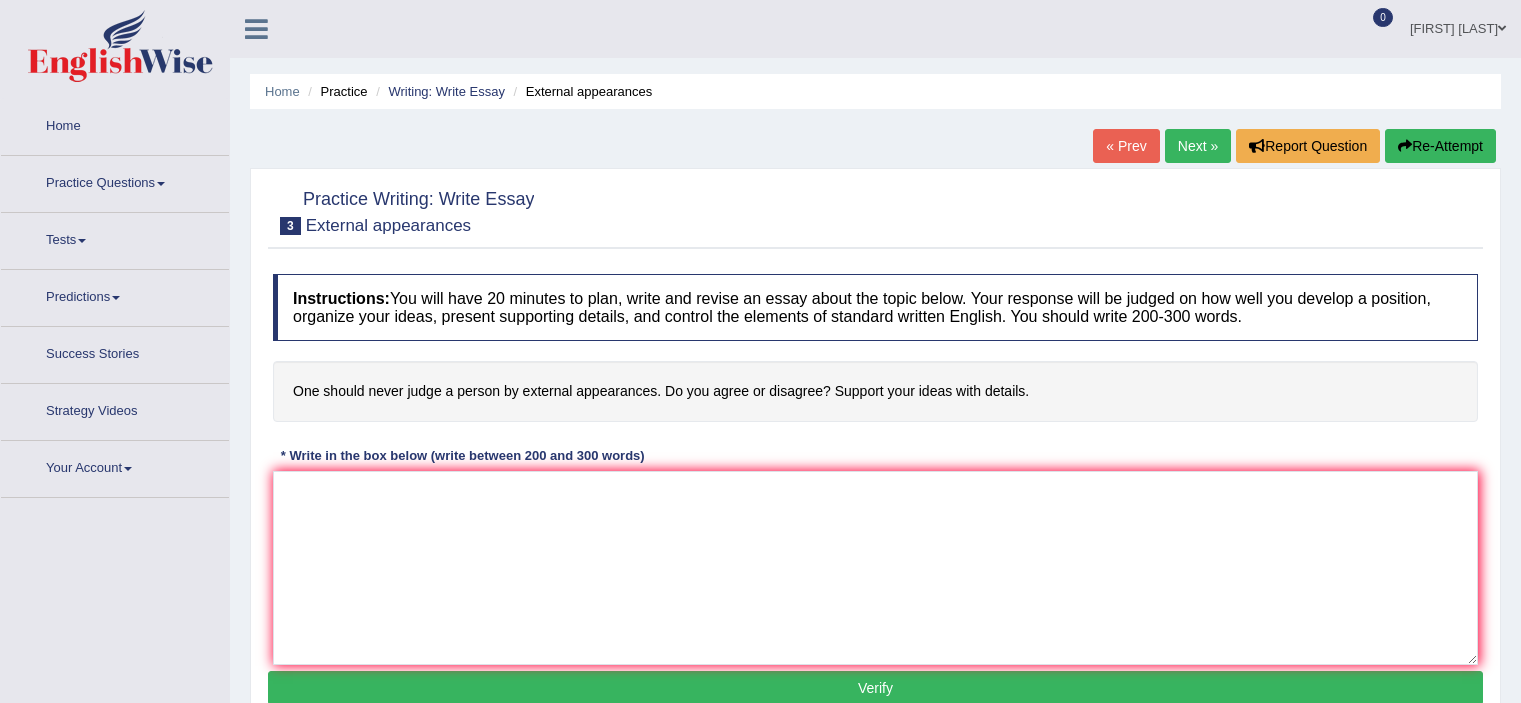 scroll, scrollTop: 0, scrollLeft: 0, axis: both 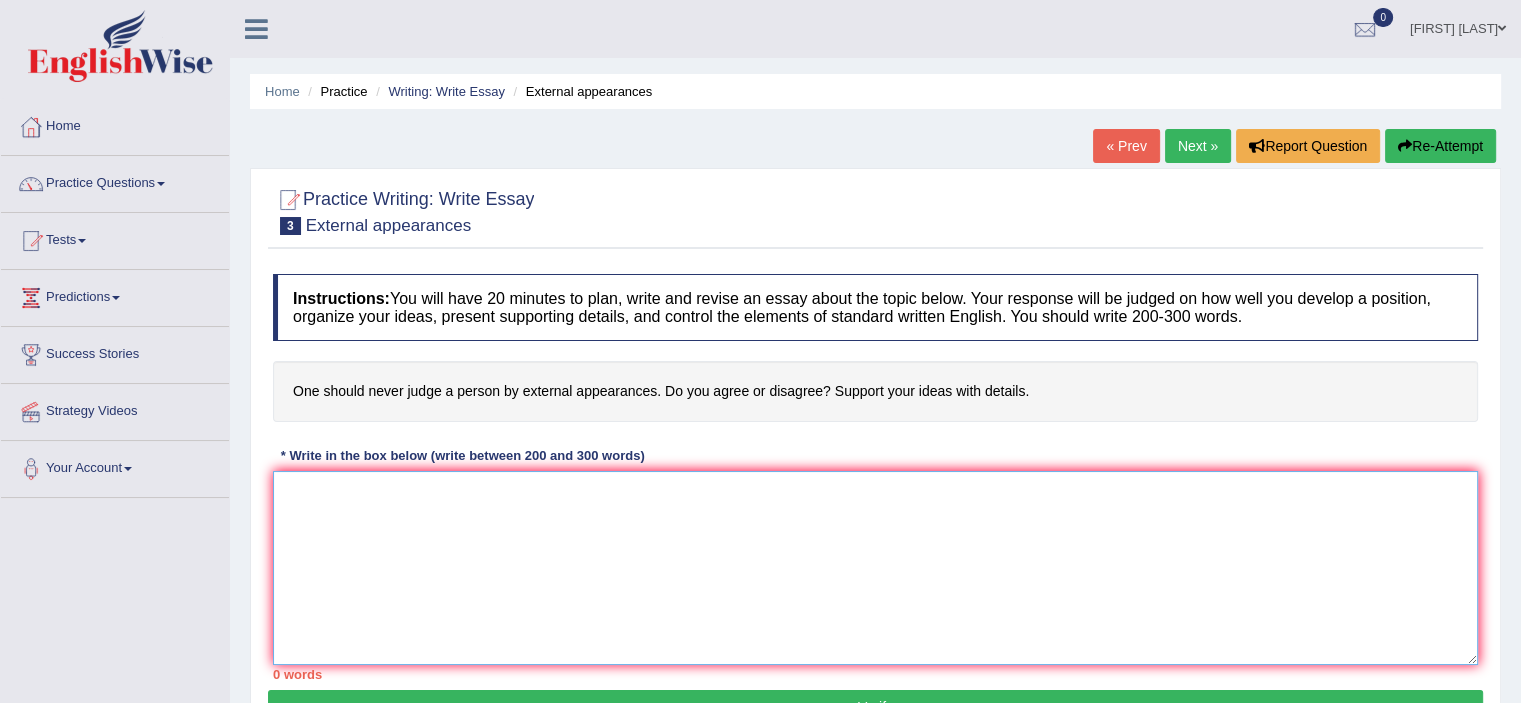click at bounding box center (875, 568) 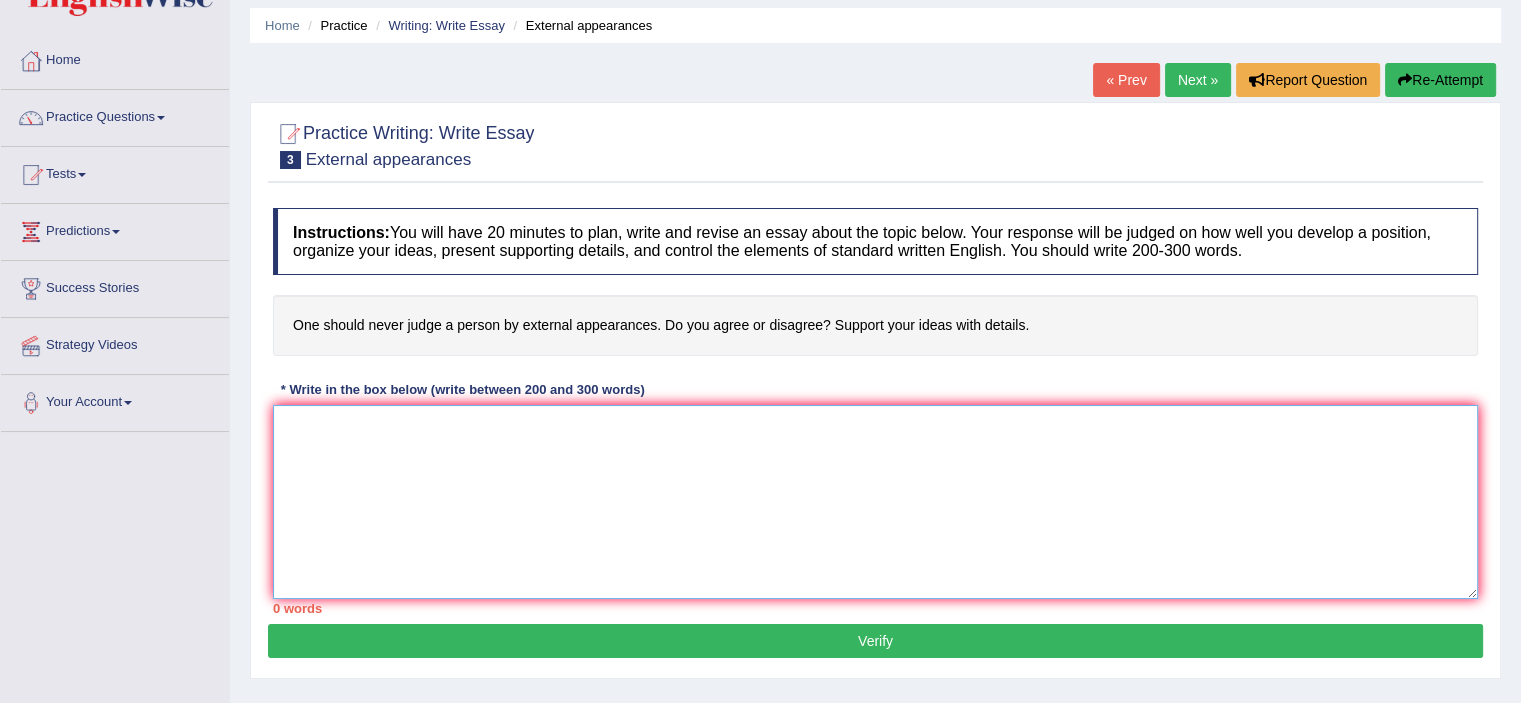scroll, scrollTop: 0, scrollLeft: 0, axis: both 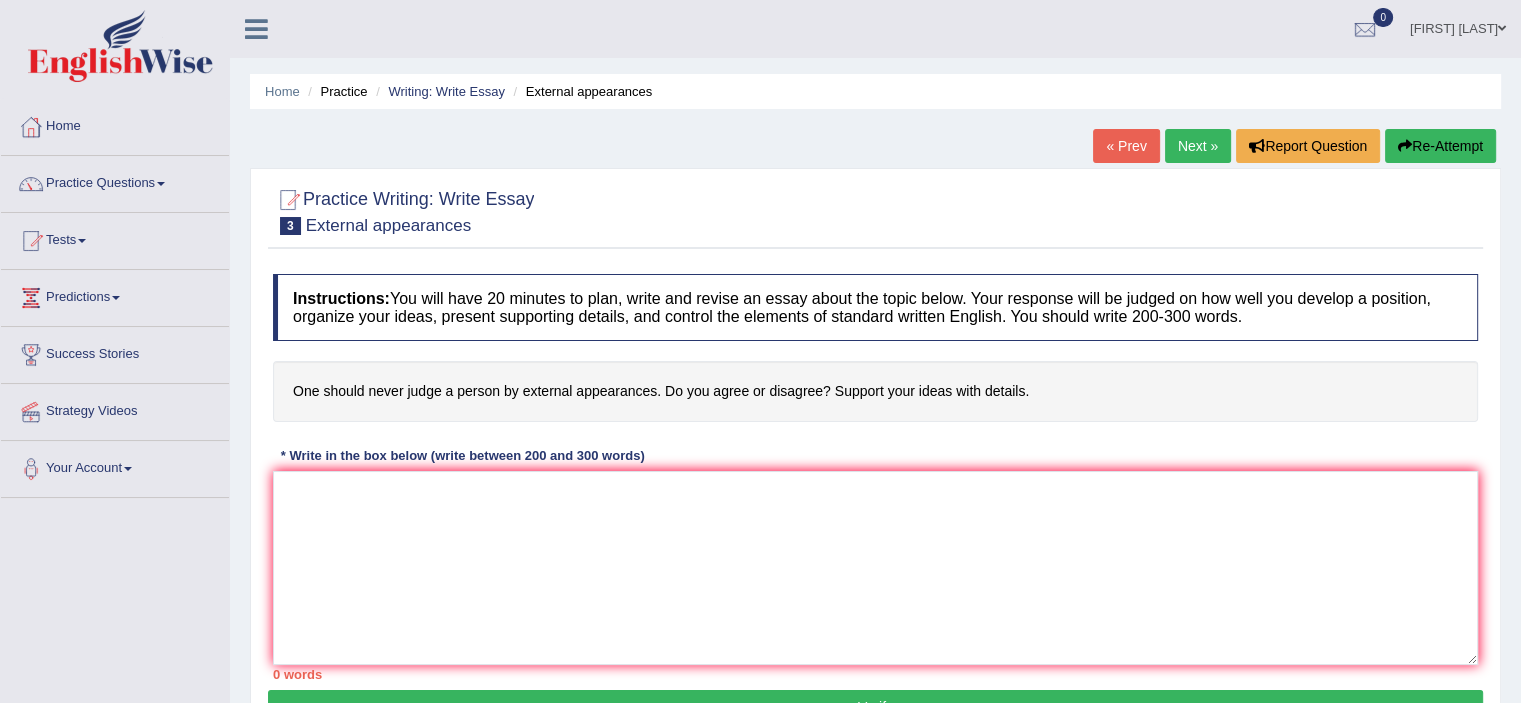click on "Next »" at bounding box center (1198, 146) 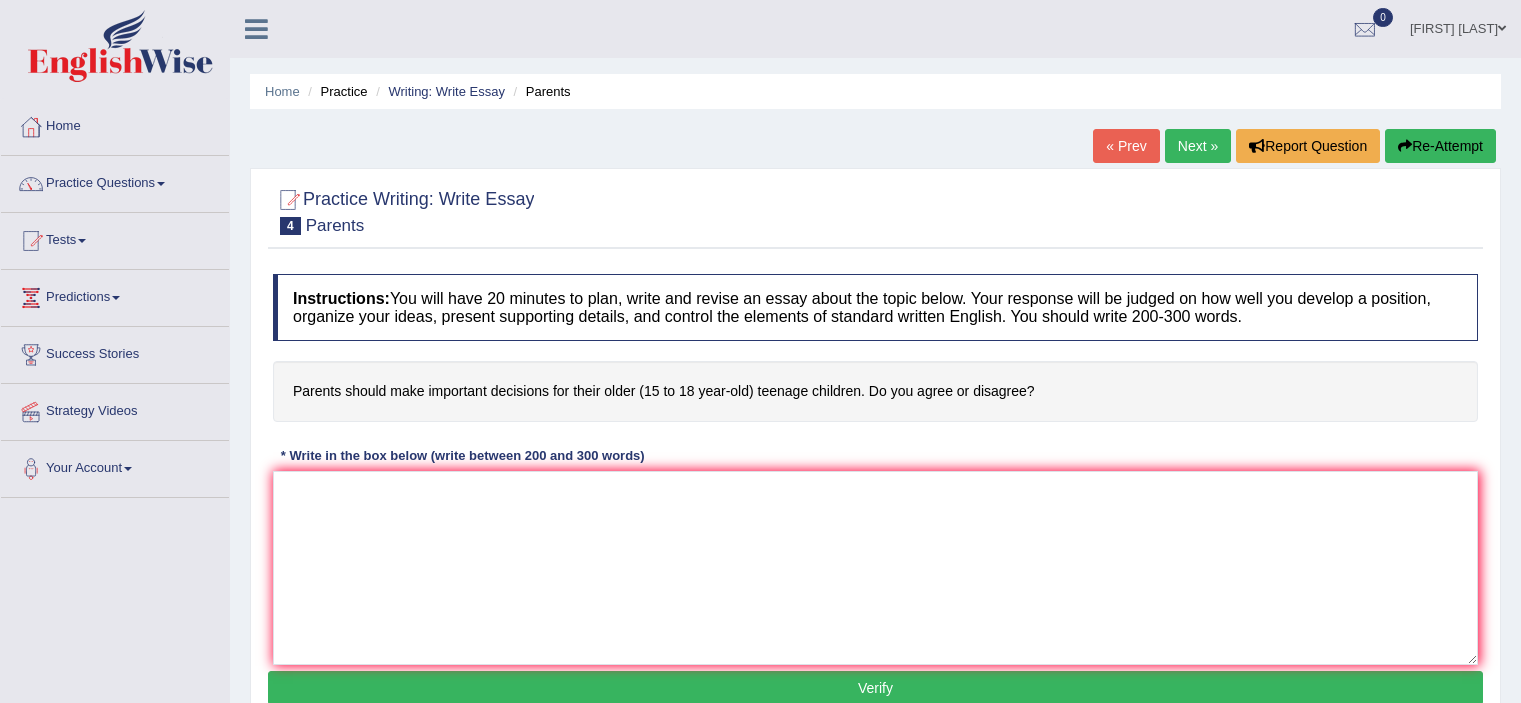 scroll, scrollTop: 0, scrollLeft: 0, axis: both 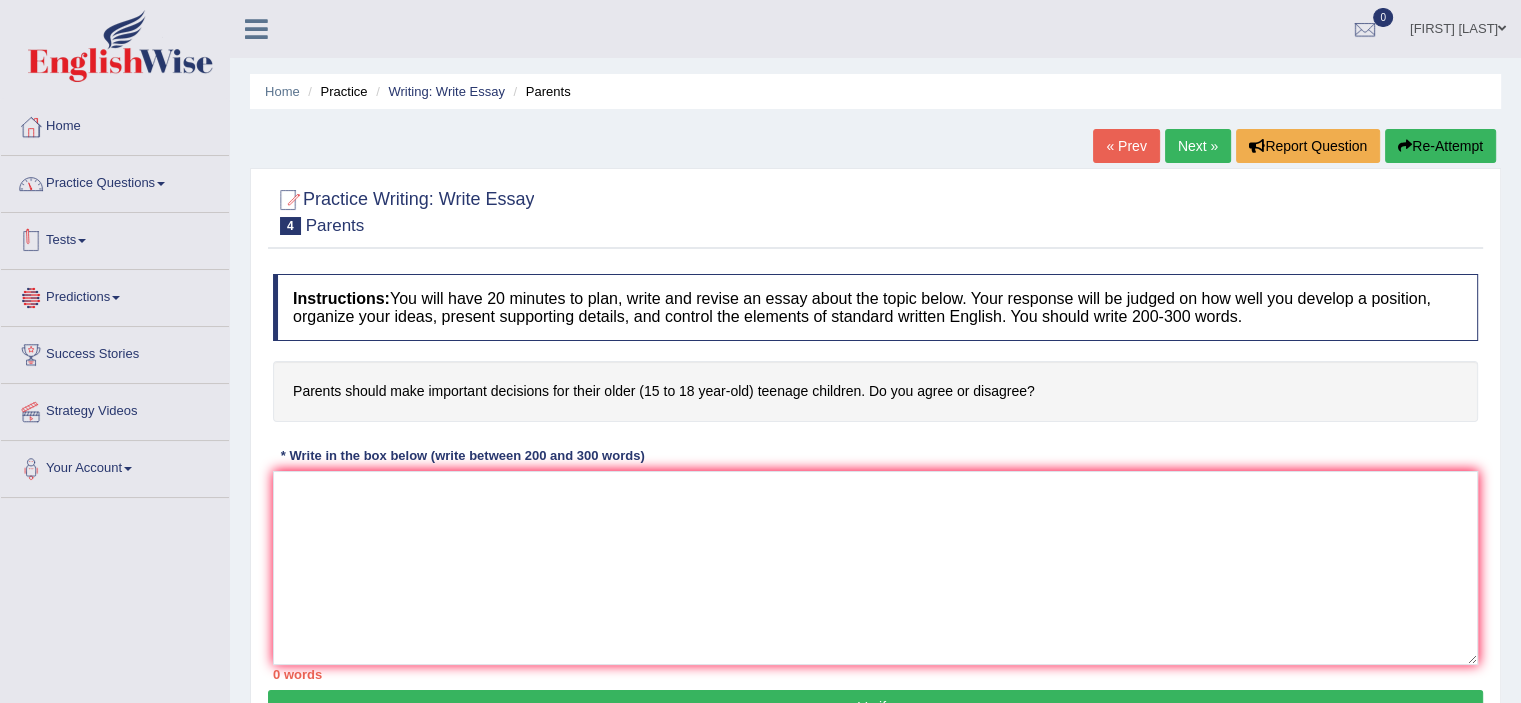 click on "Practice Questions" at bounding box center (115, 181) 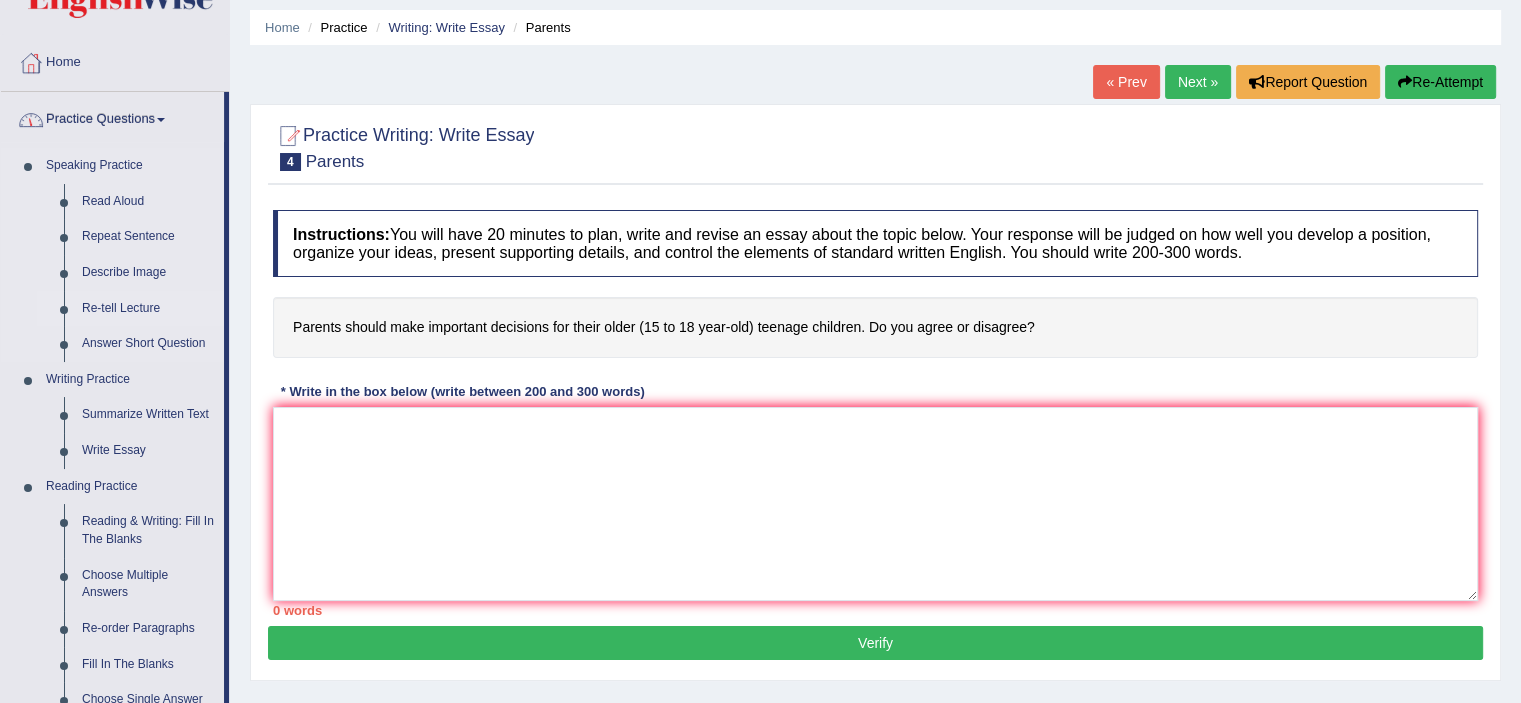 scroll, scrollTop: 100, scrollLeft: 0, axis: vertical 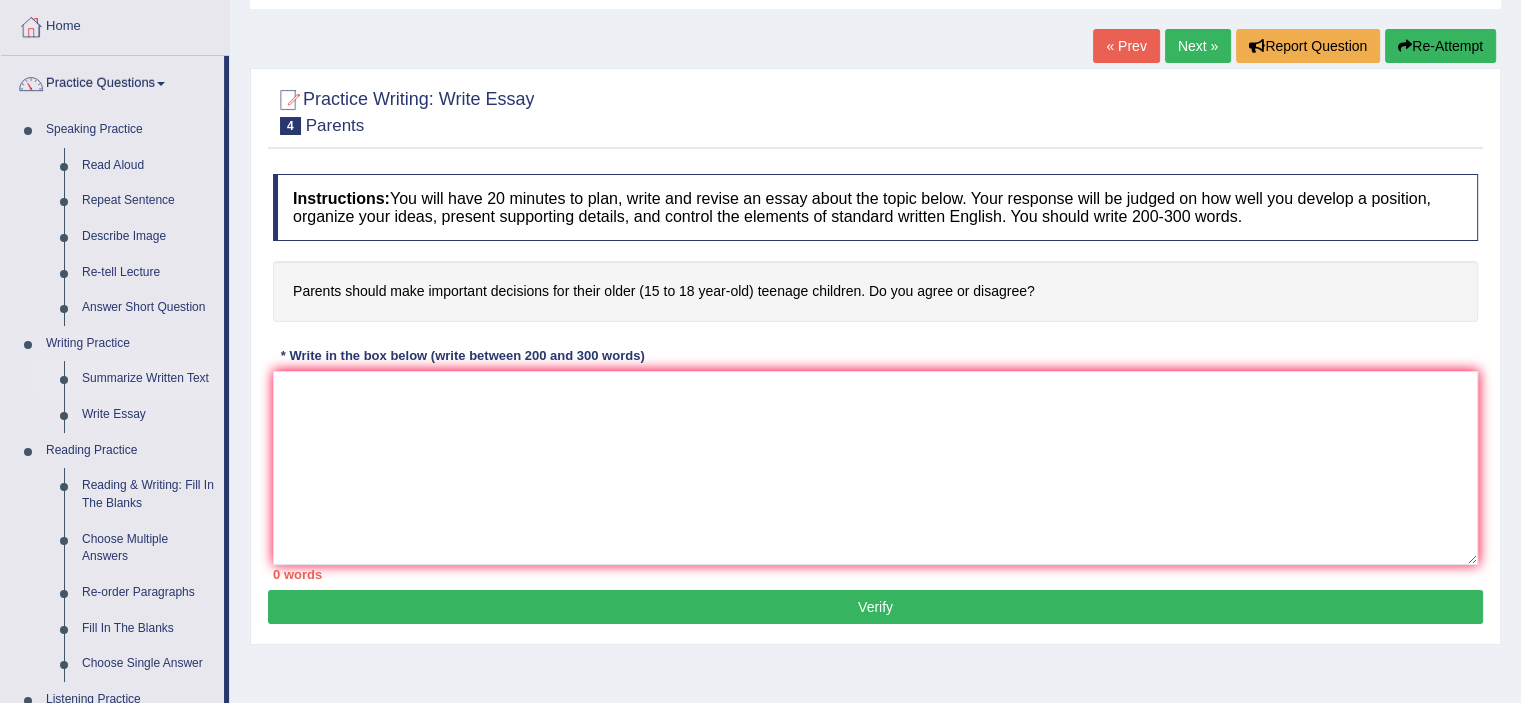 click on "Summarize Written Text" at bounding box center [148, 379] 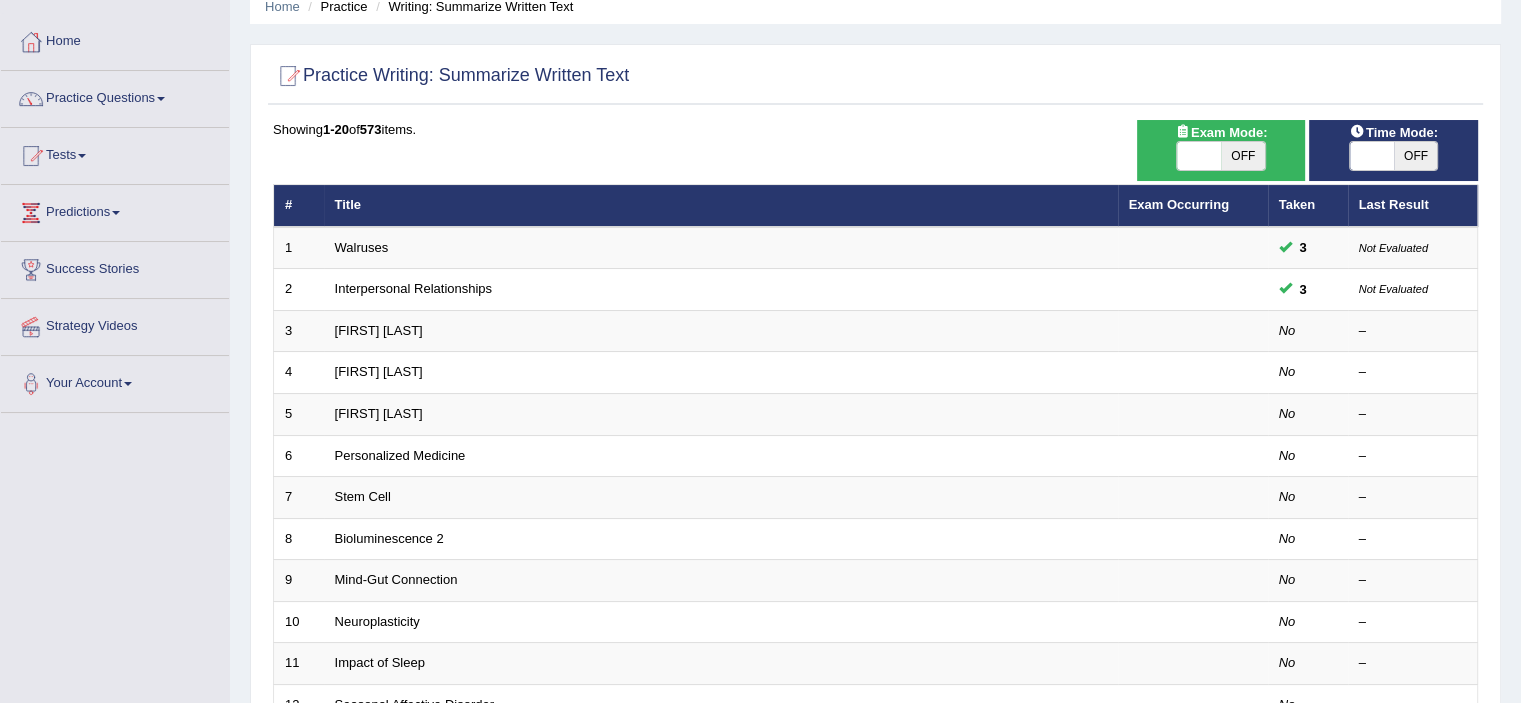 scroll, scrollTop: 0, scrollLeft: 0, axis: both 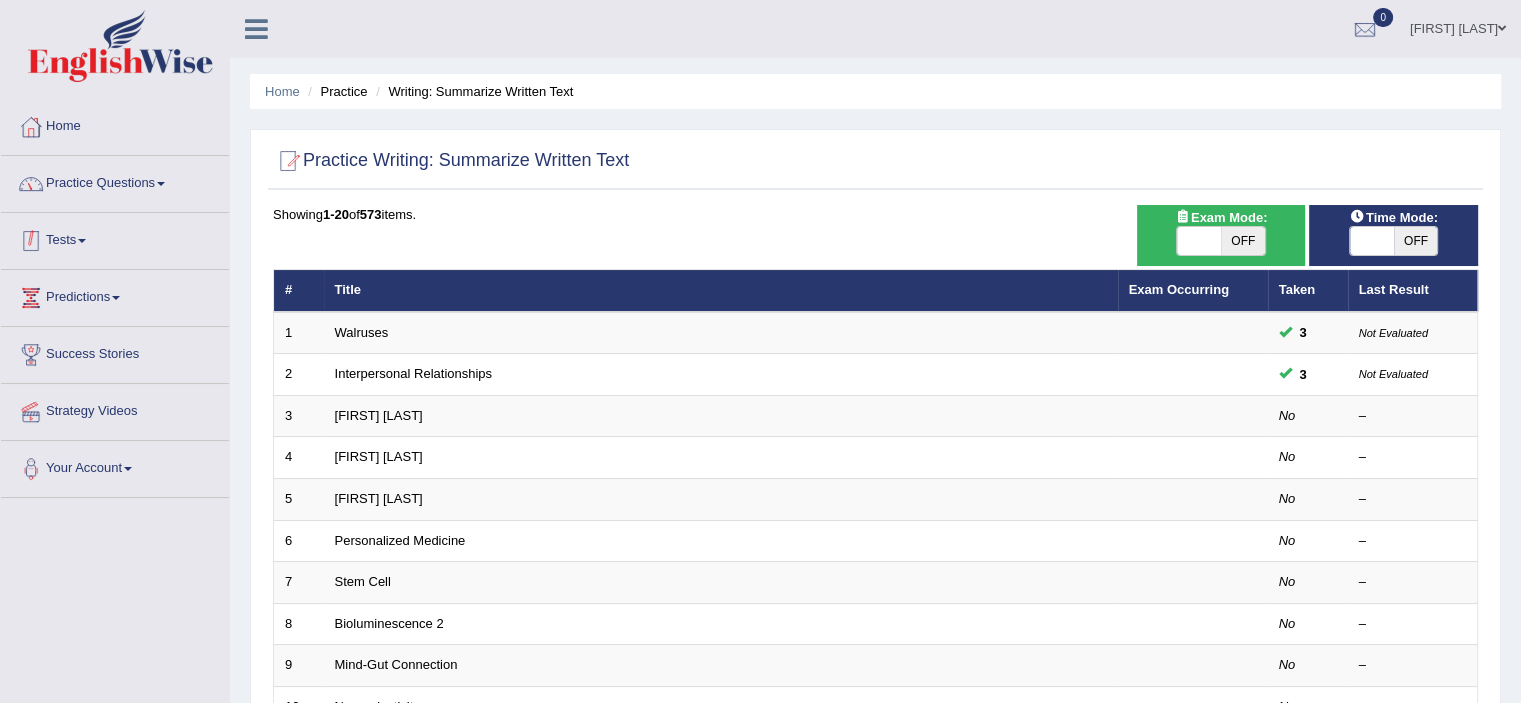 click on "Practice Questions" at bounding box center [115, 181] 